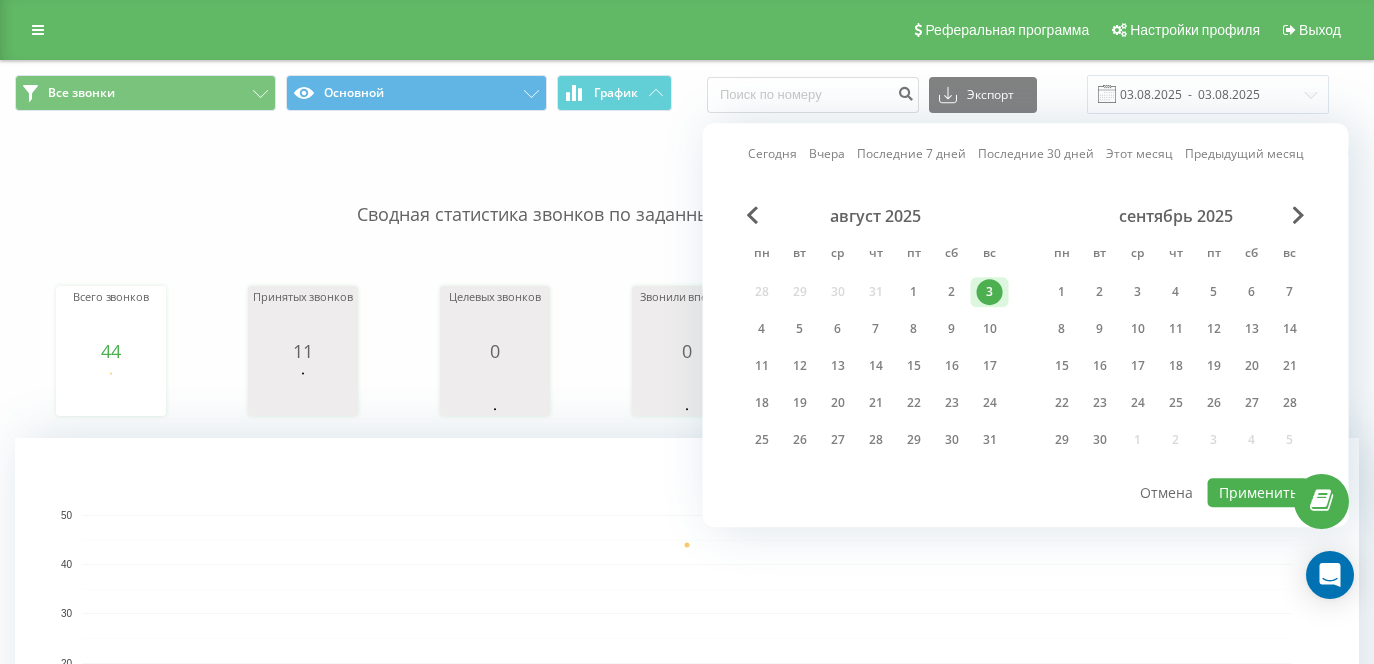scroll, scrollTop: 0, scrollLeft: 0, axis: both 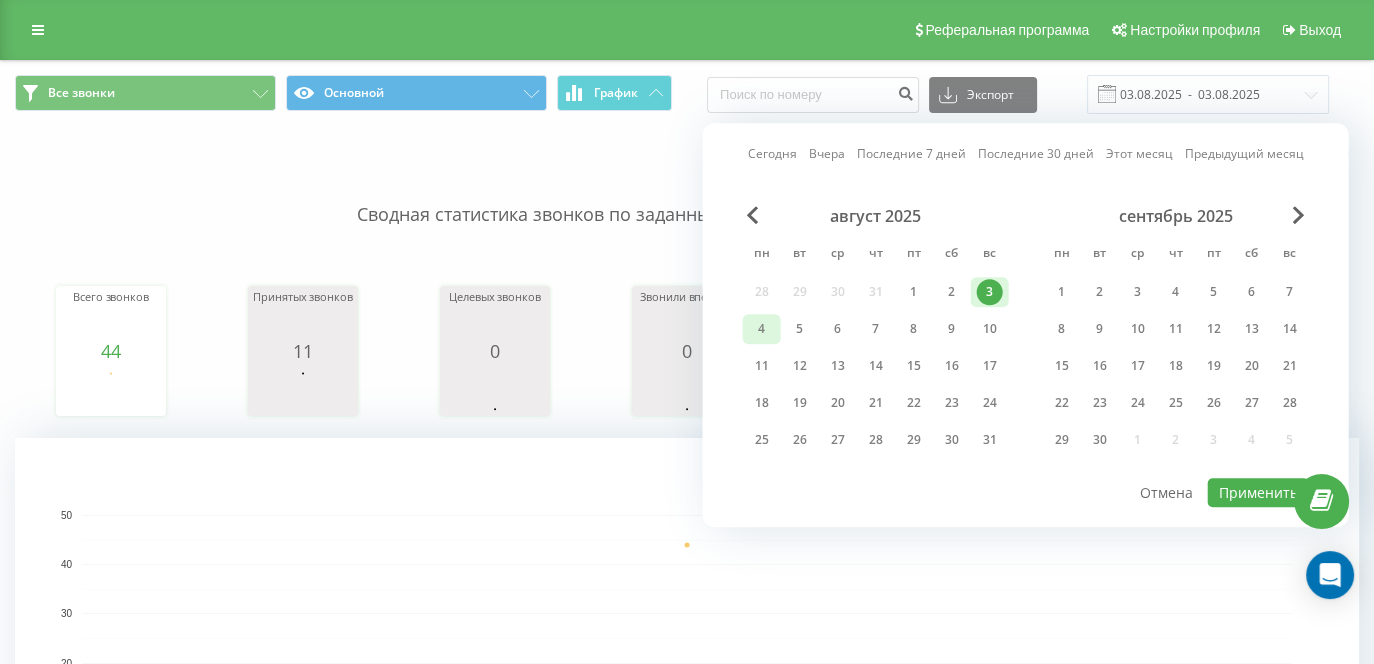 click on "4" at bounding box center [762, 329] 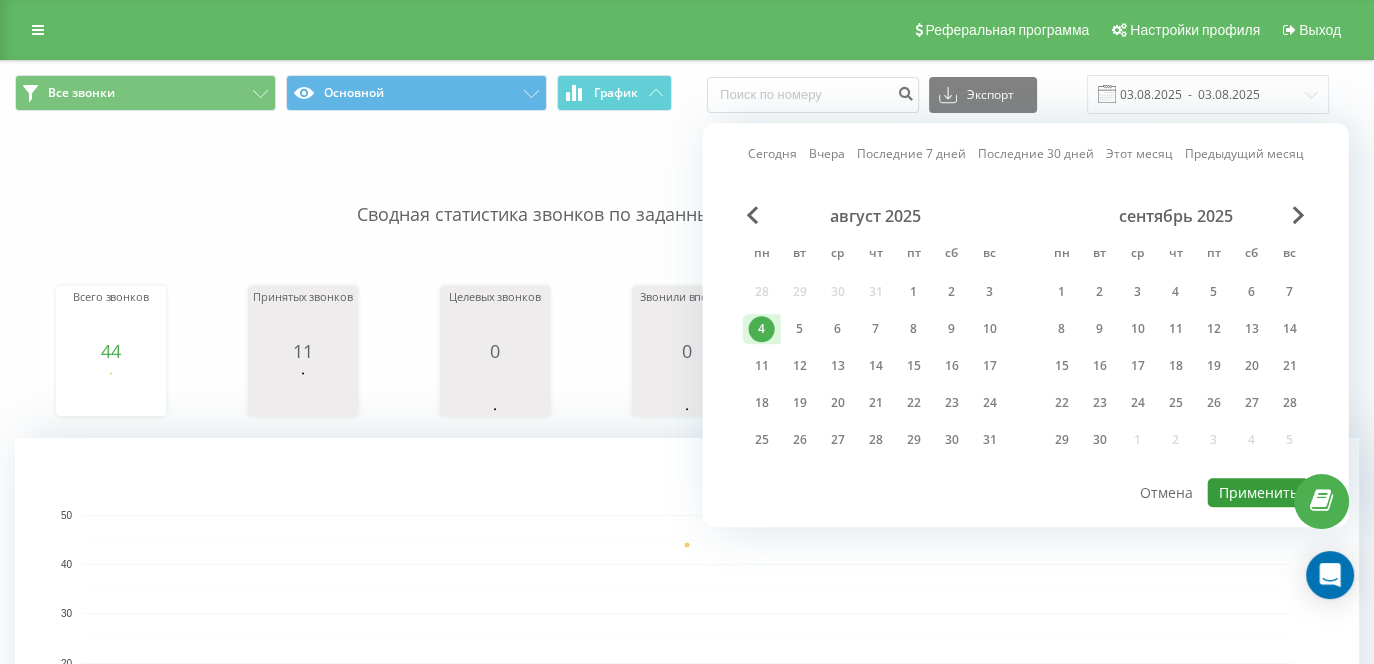 click on "Применить" at bounding box center (1258, 492) 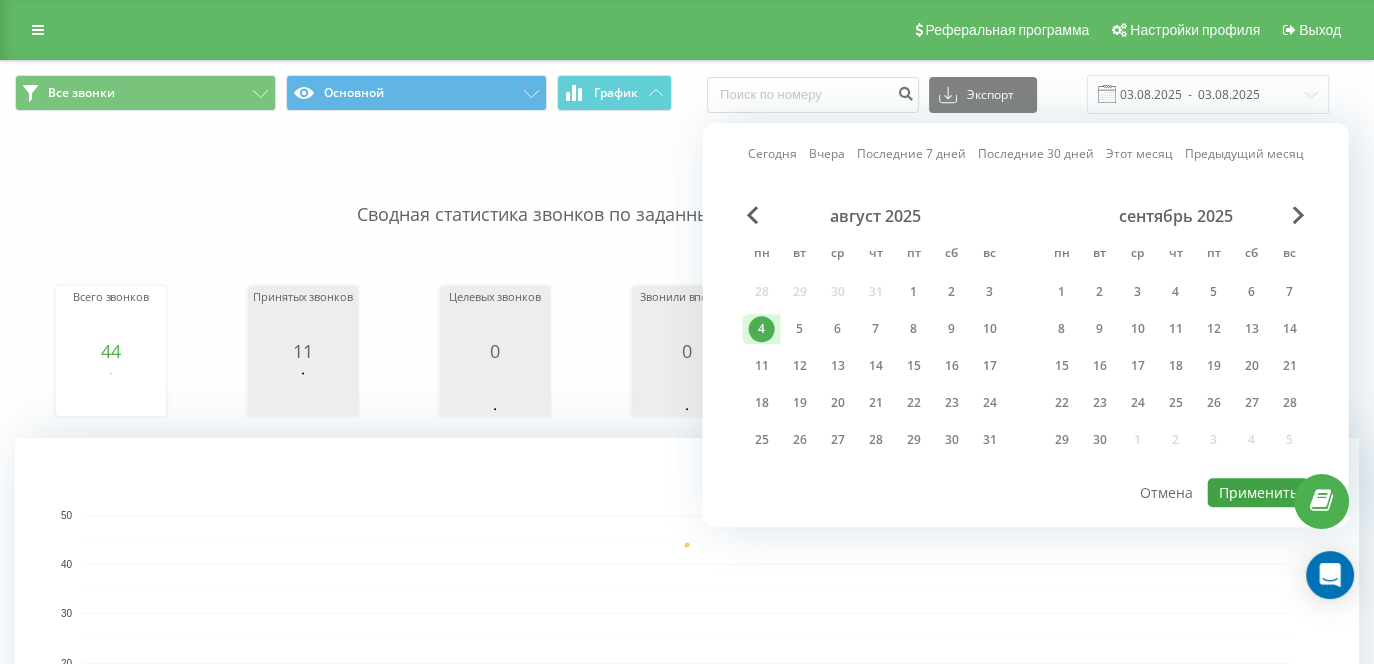 type on "04.08.2025  -  04.08.2025" 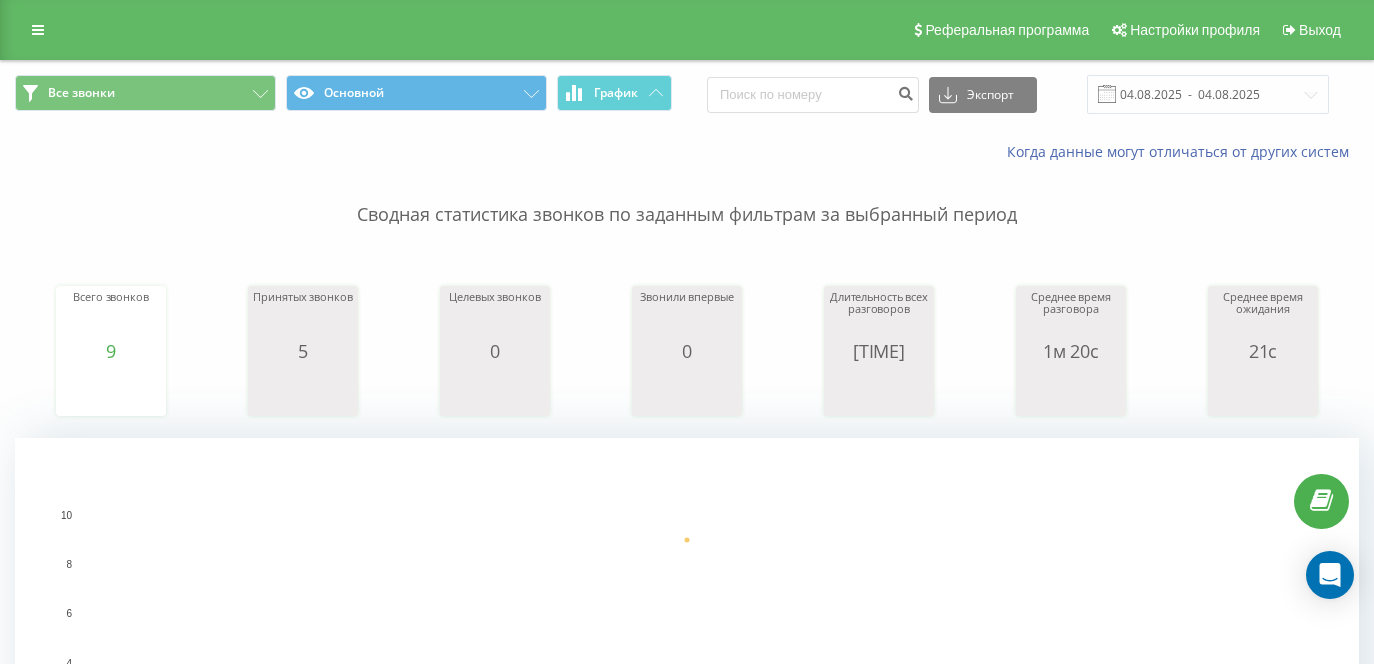scroll, scrollTop: 0, scrollLeft: 0, axis: both 